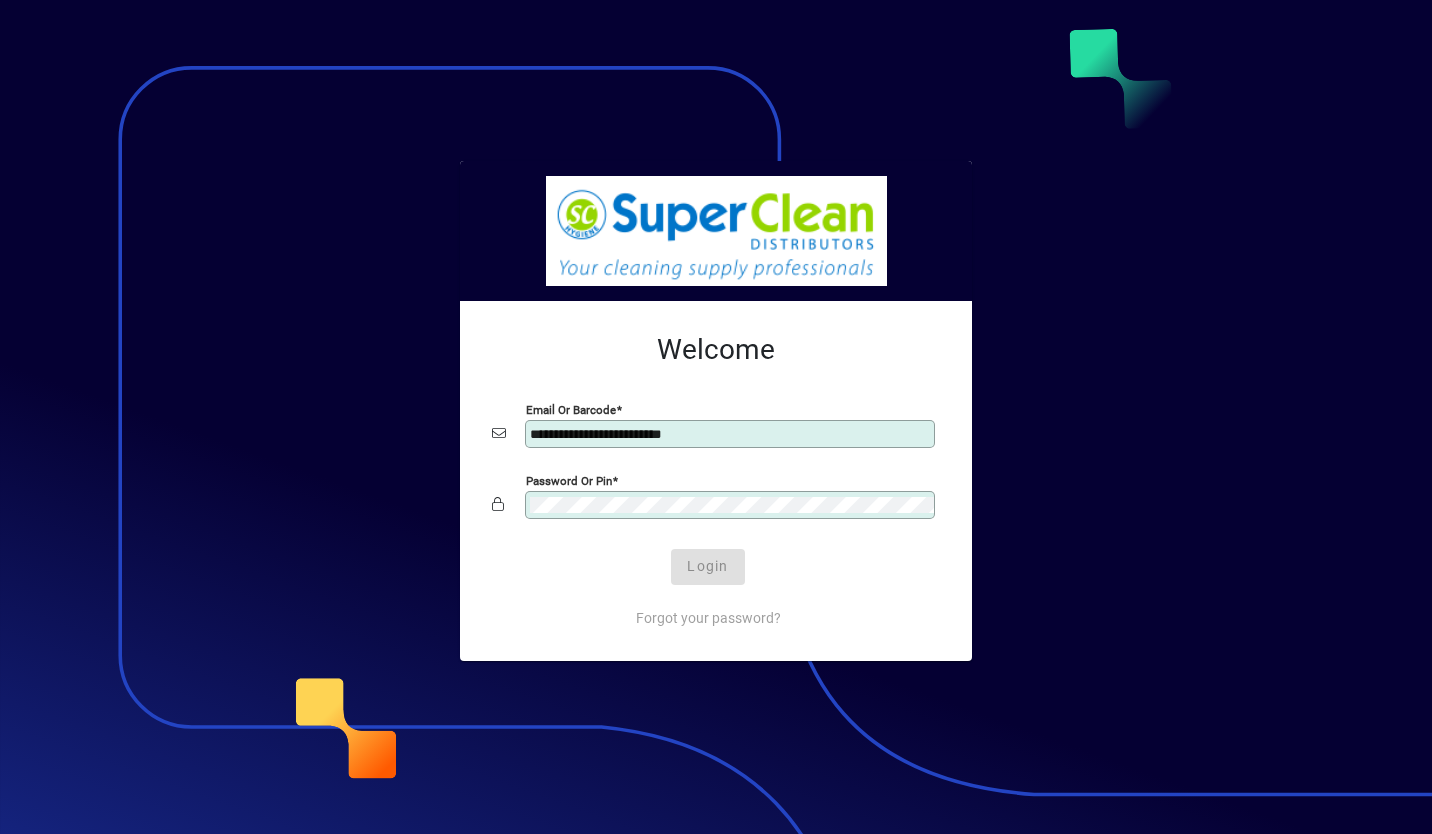scroll, scrollTop: 0, scrollLeft: 0, axis: both 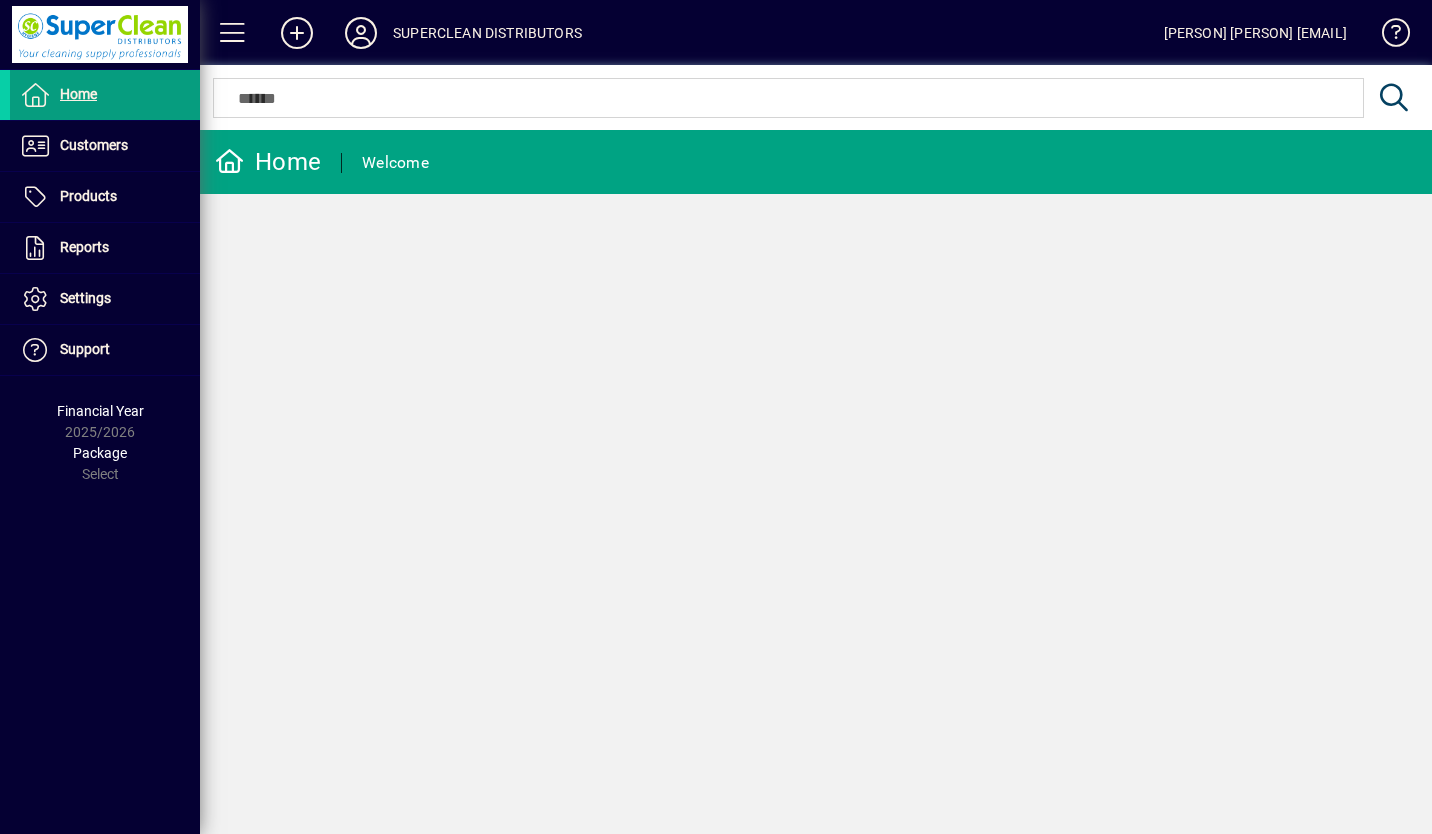 click at bounding box center [105, 146] 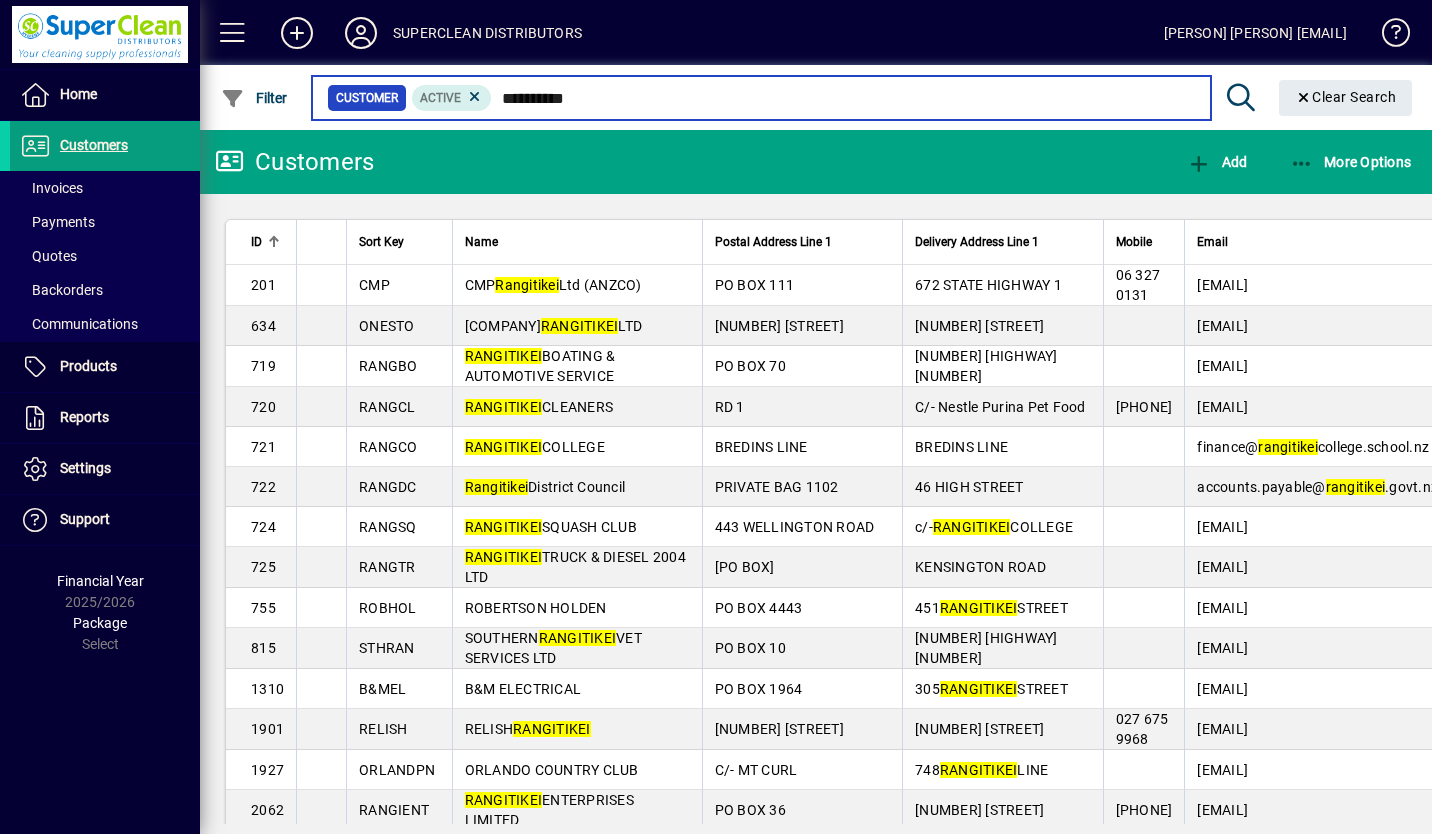 type on "**********" 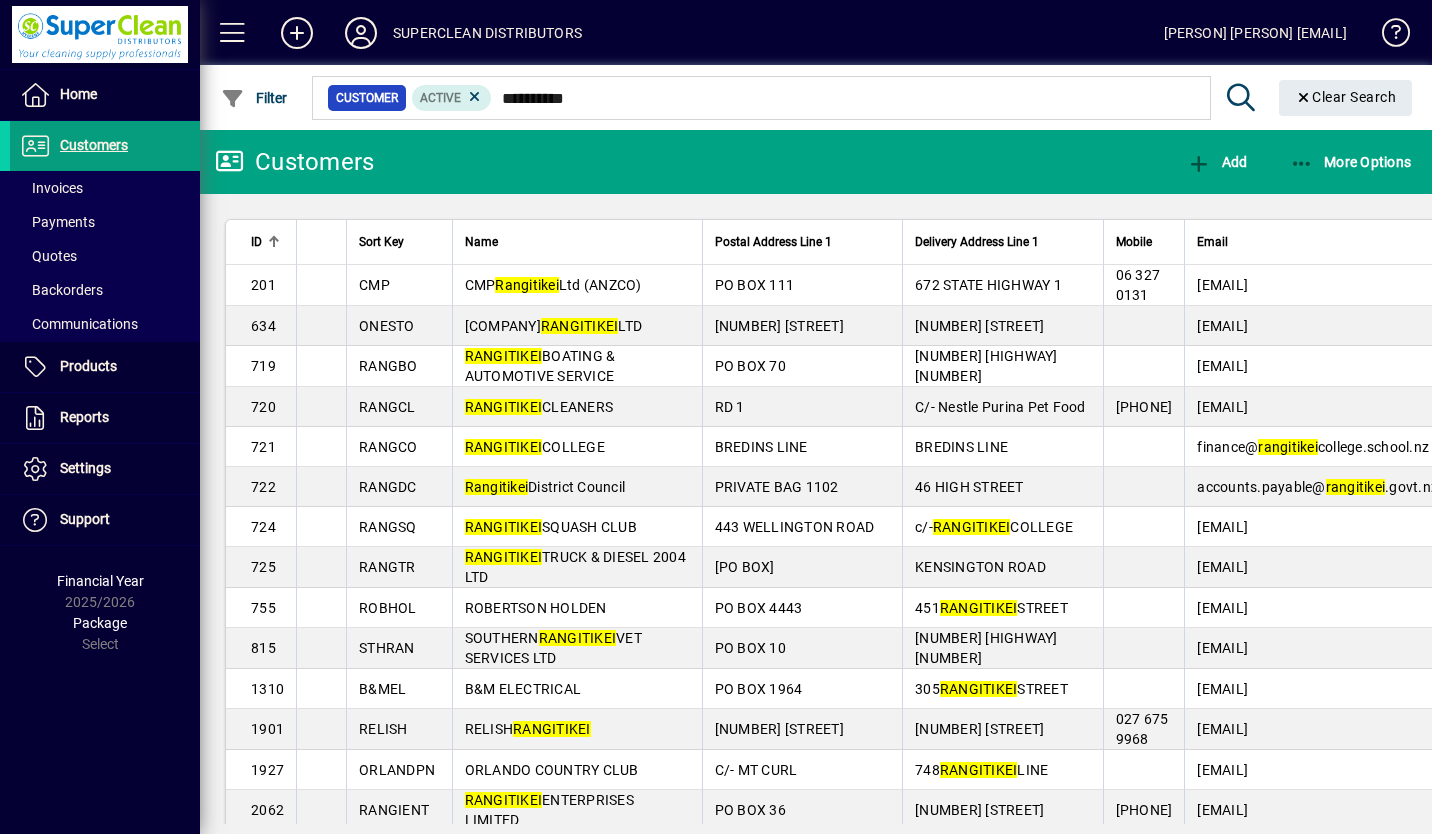 click on "[PERSON] LTD" at bounding box center (577, 567) 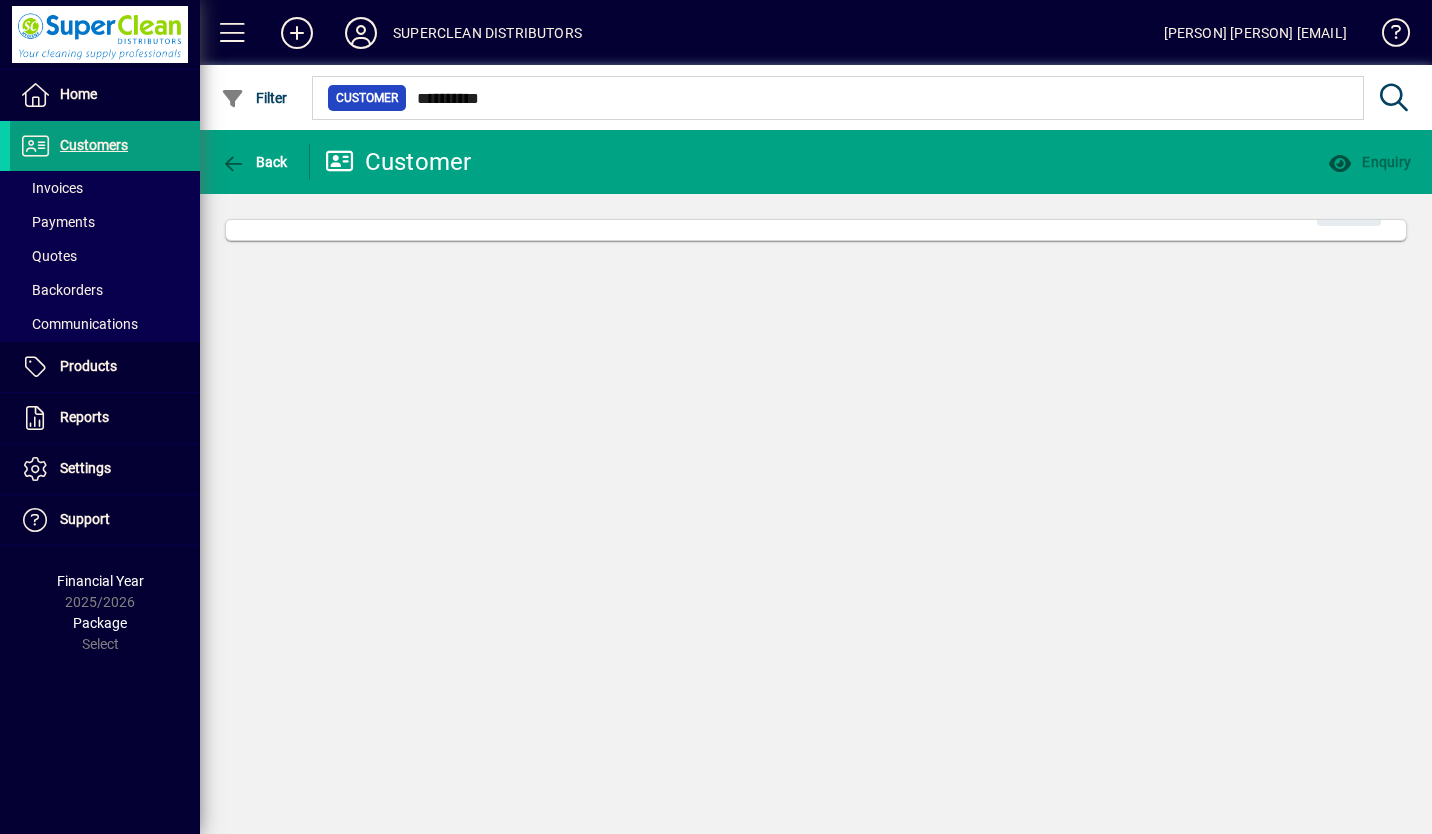type 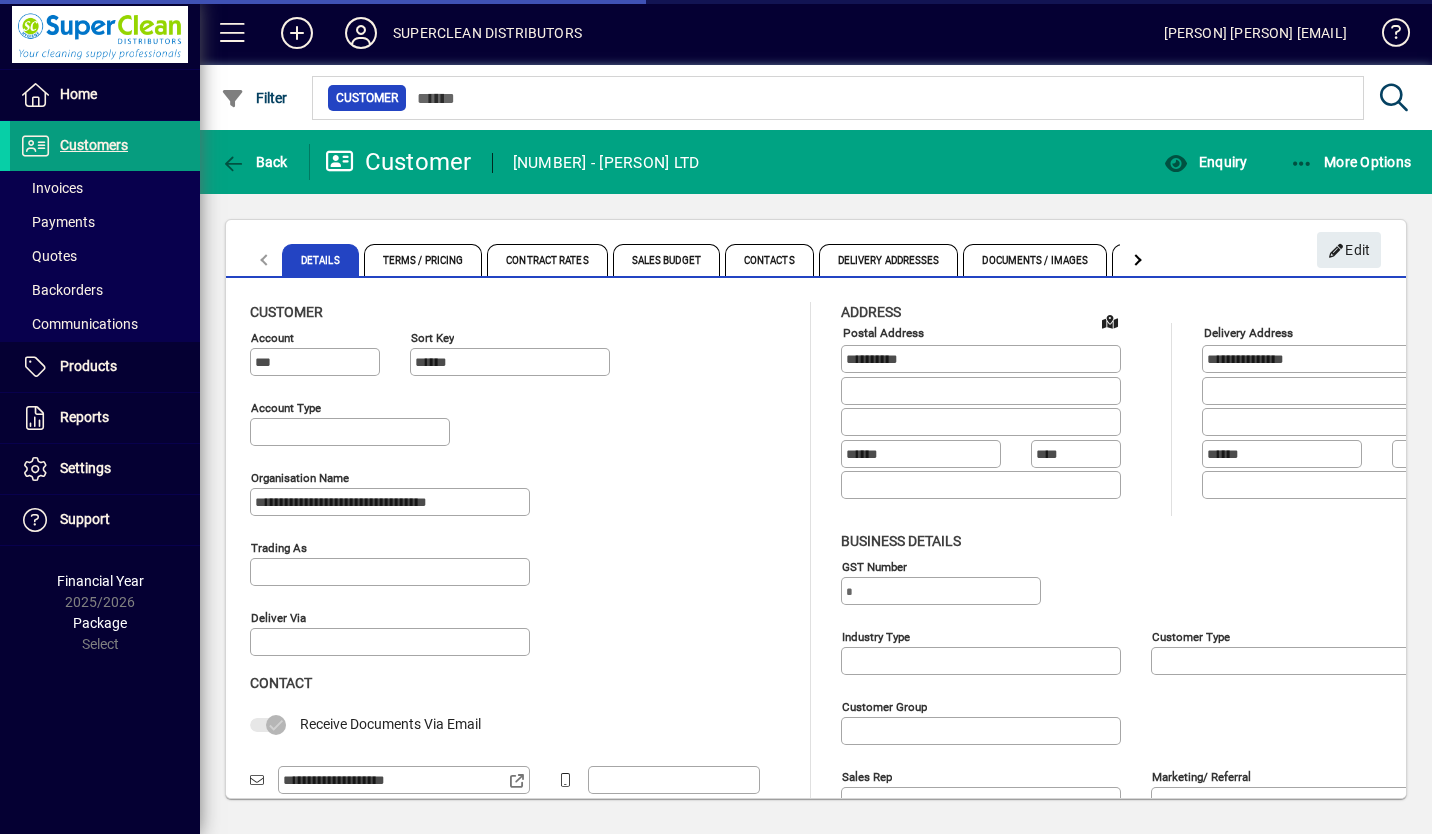 type on "**********" 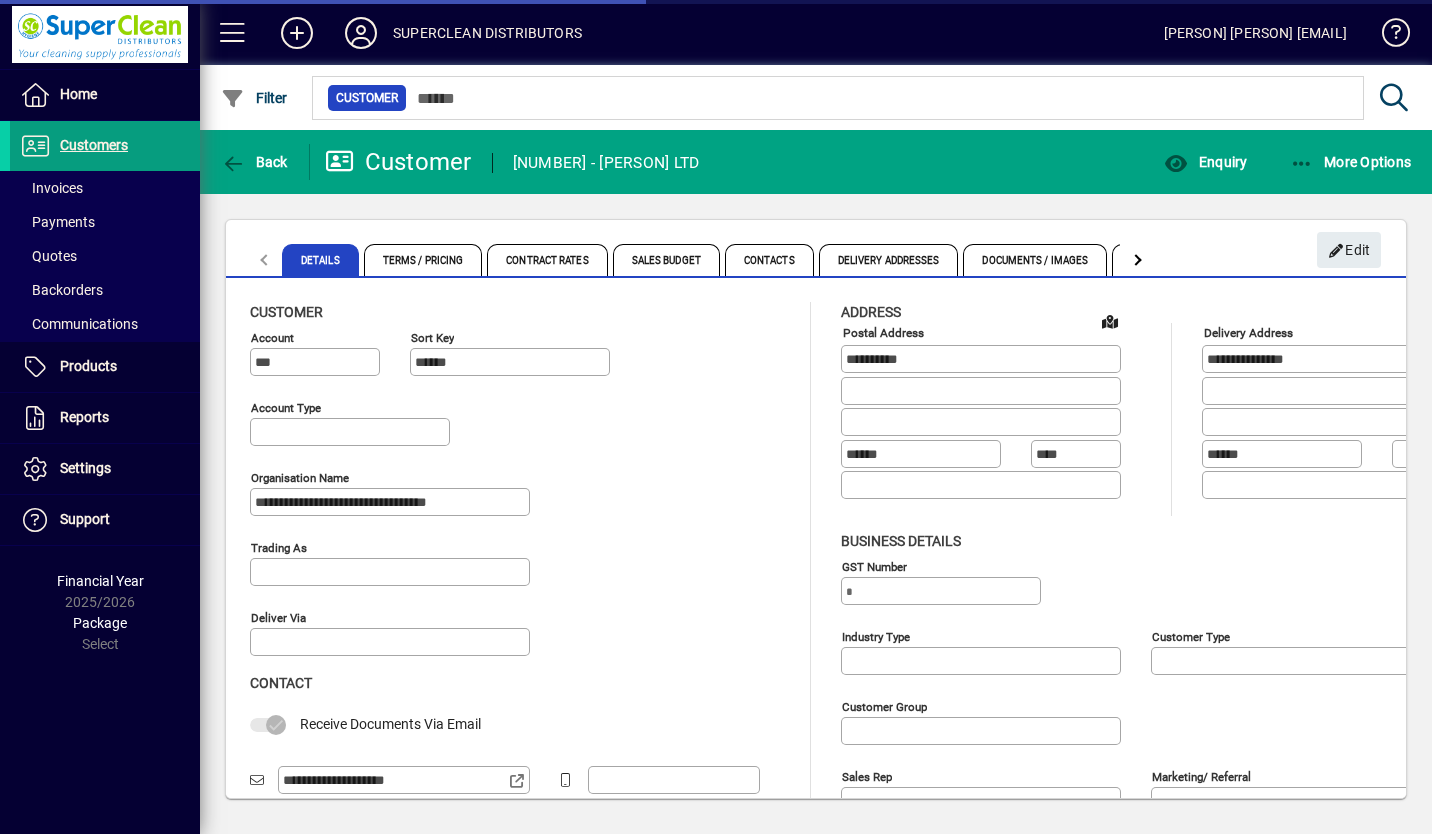 type on "**********" 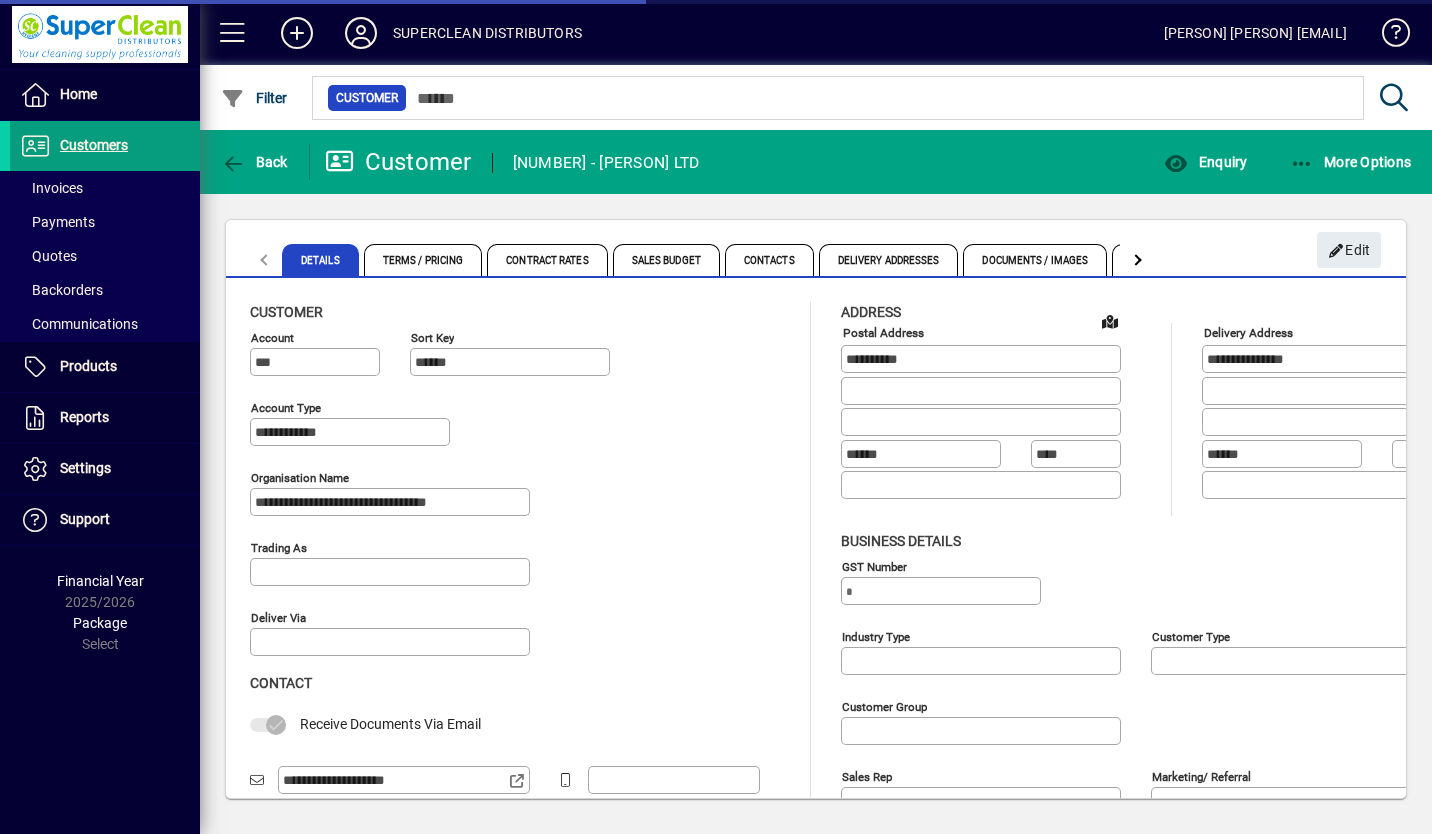 type on "**********" 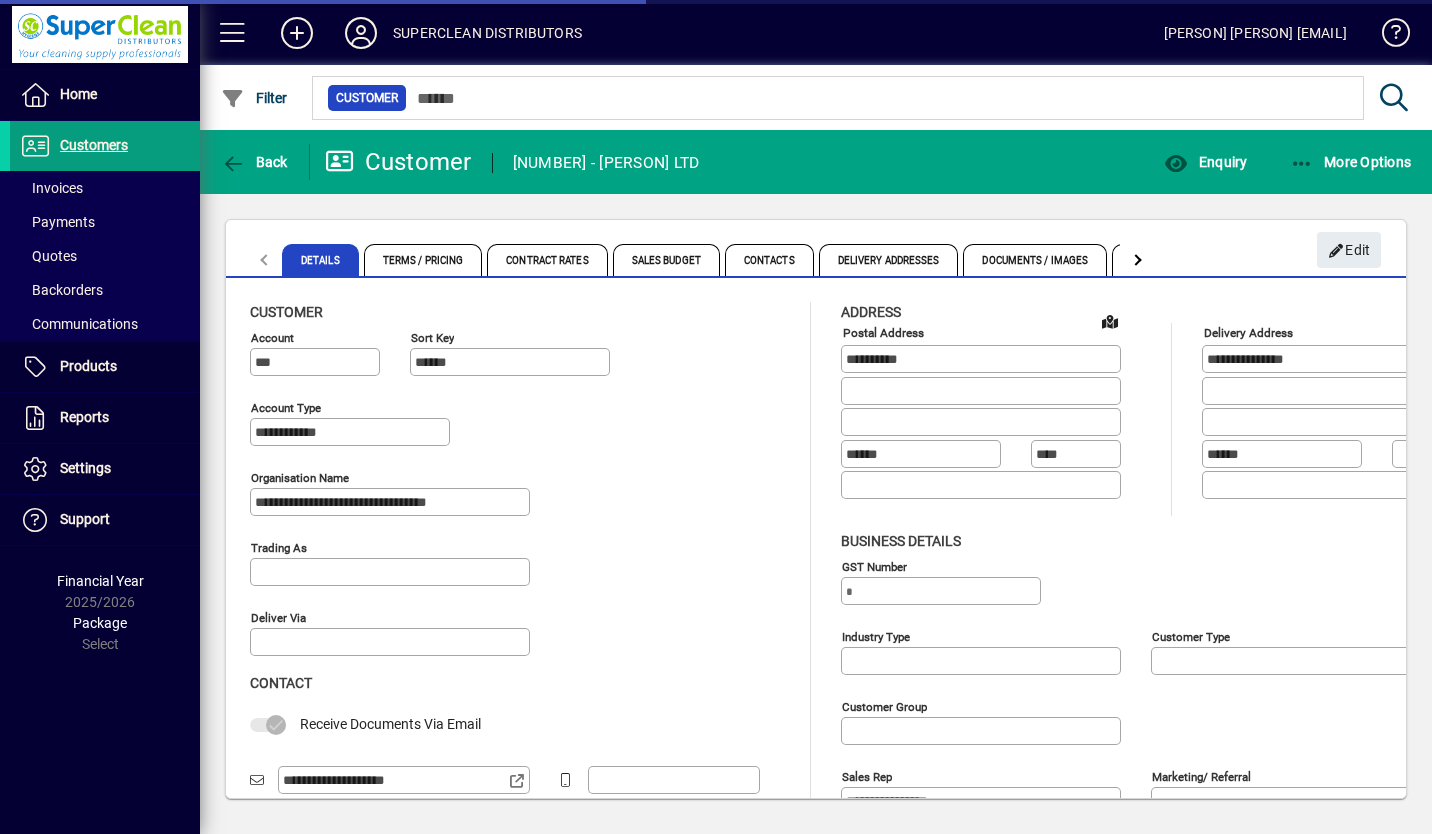 type on "**********" 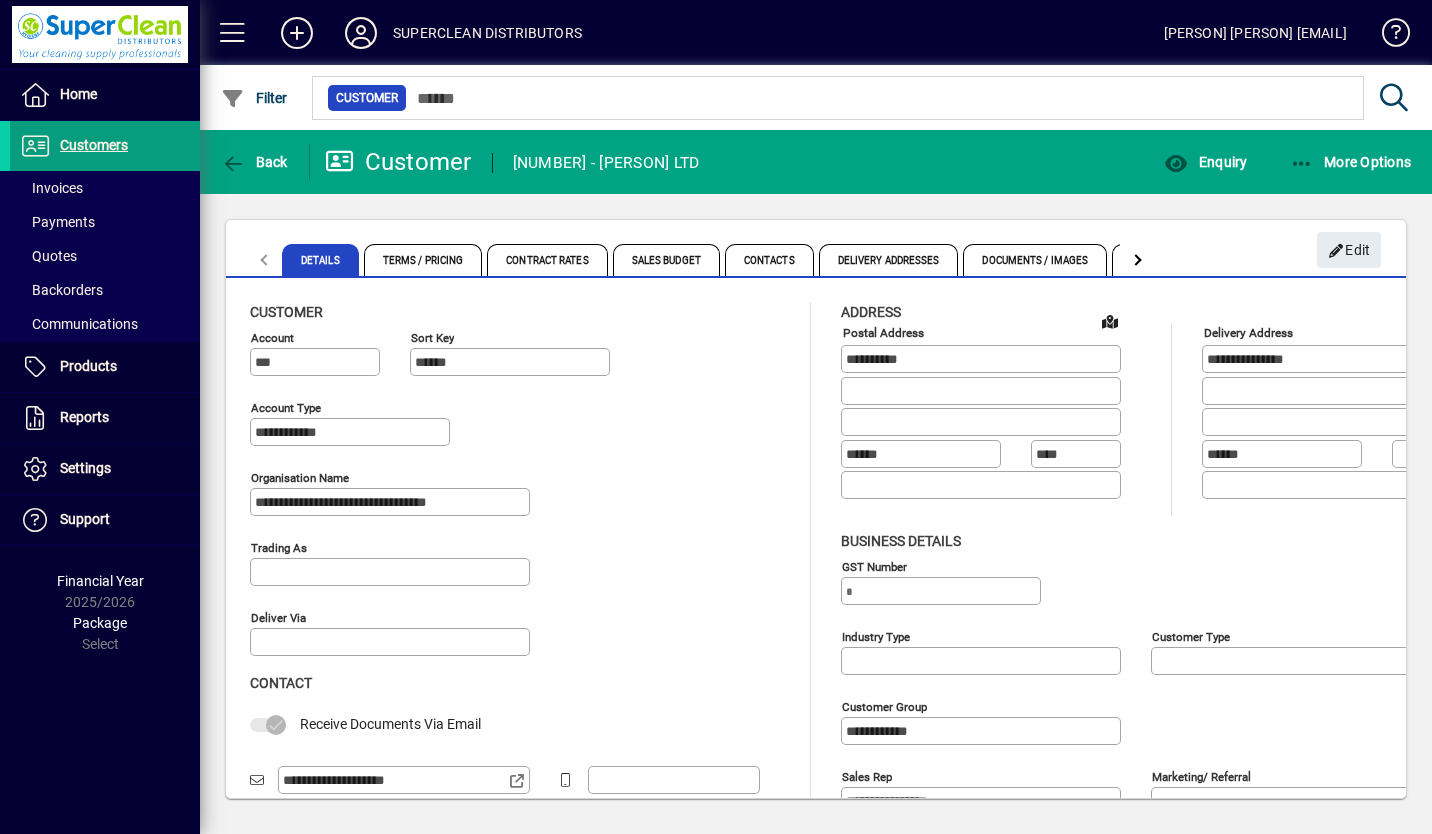 click 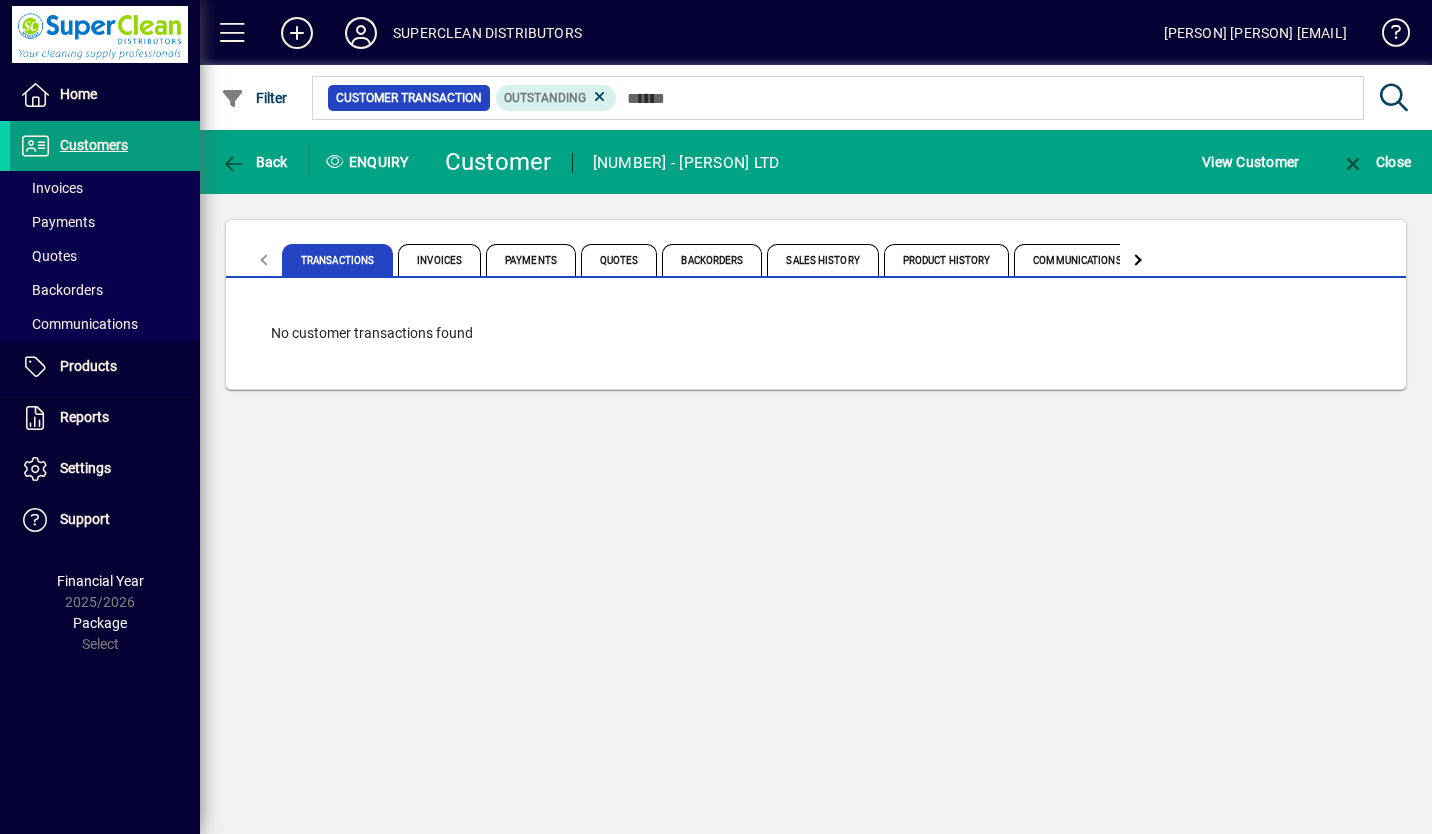 click on "Product History" at bounding box center [949, 260] 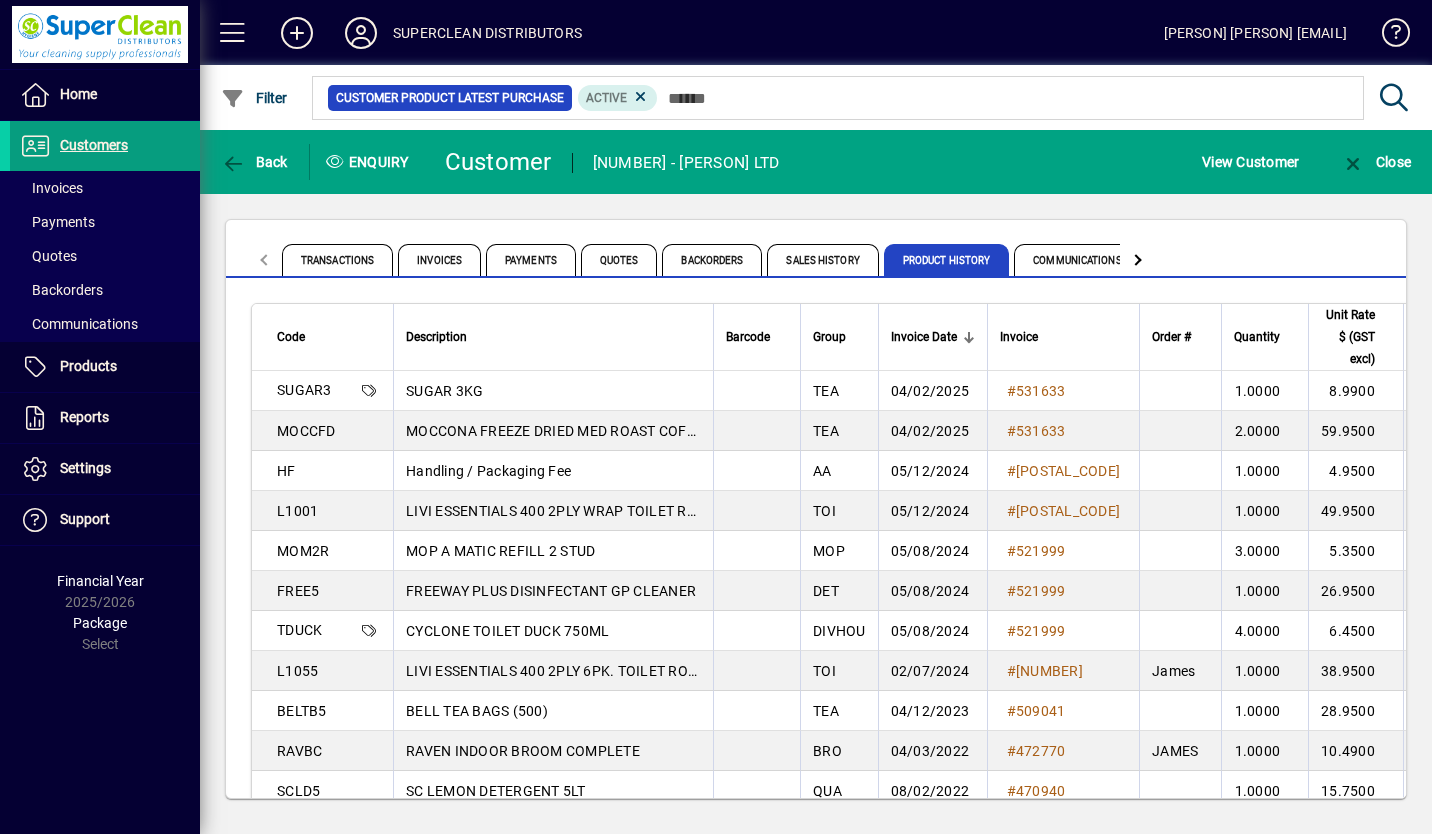 click 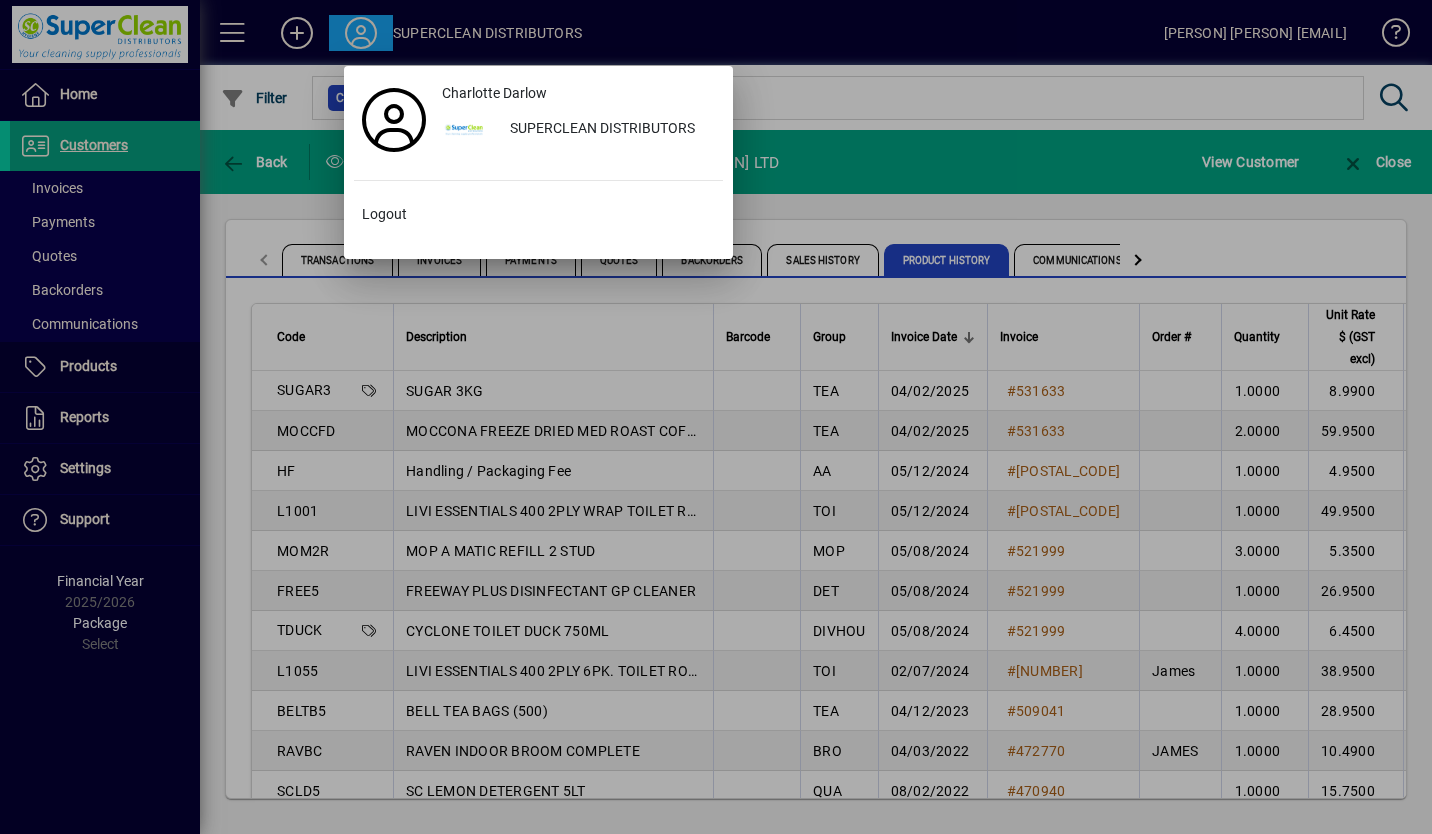 click at bounding box center (538, 215) 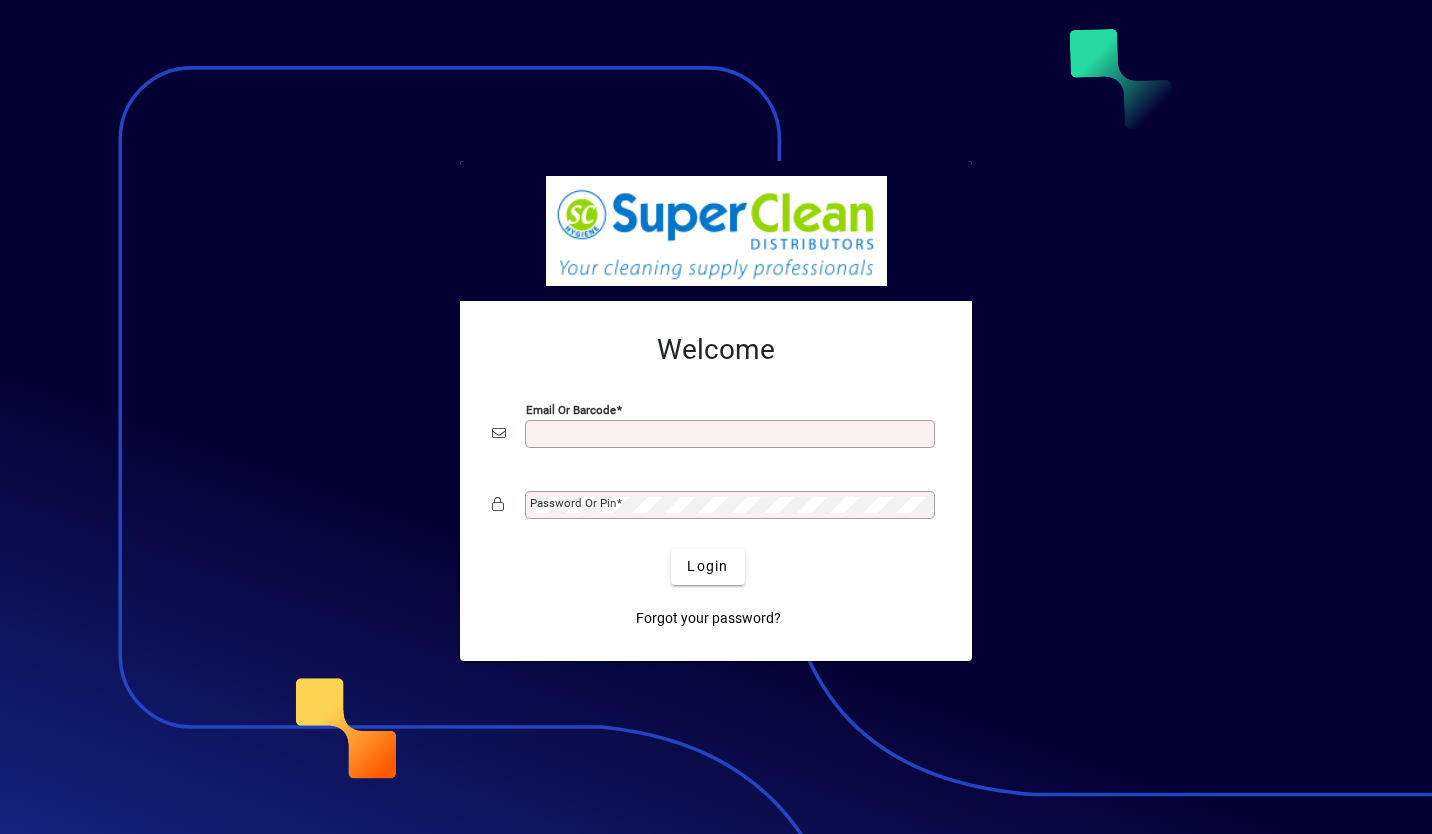 scroll, scrollTop: 0, scrollLeft: 0, axis: both 